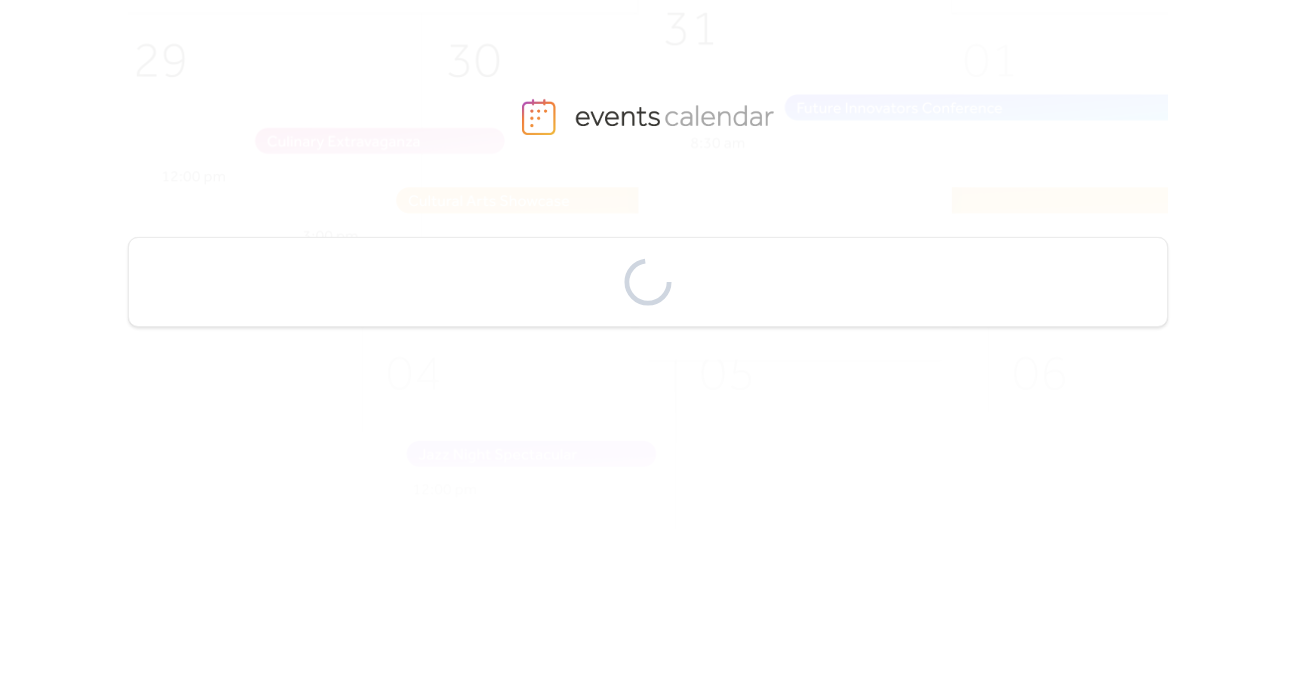 scroll, scrollTop: 0, scrollLeft: 0, axis: both 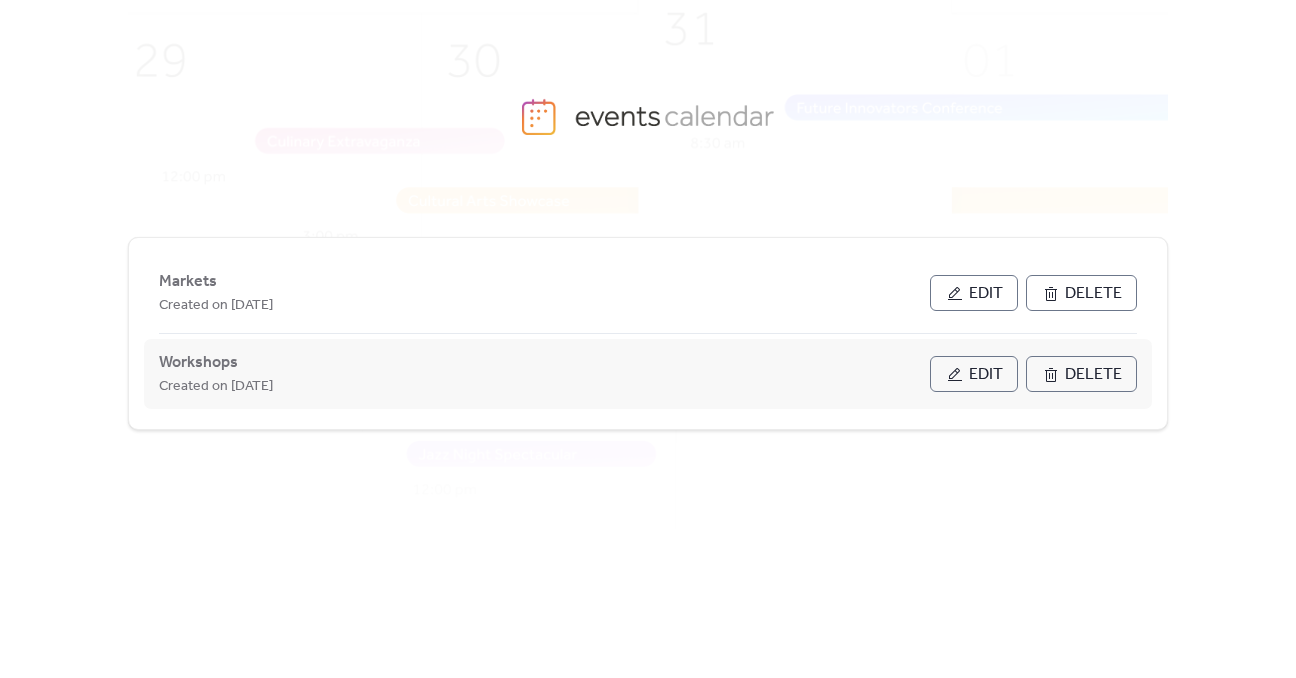 click on "Edit" at bounding box center (986, 375) 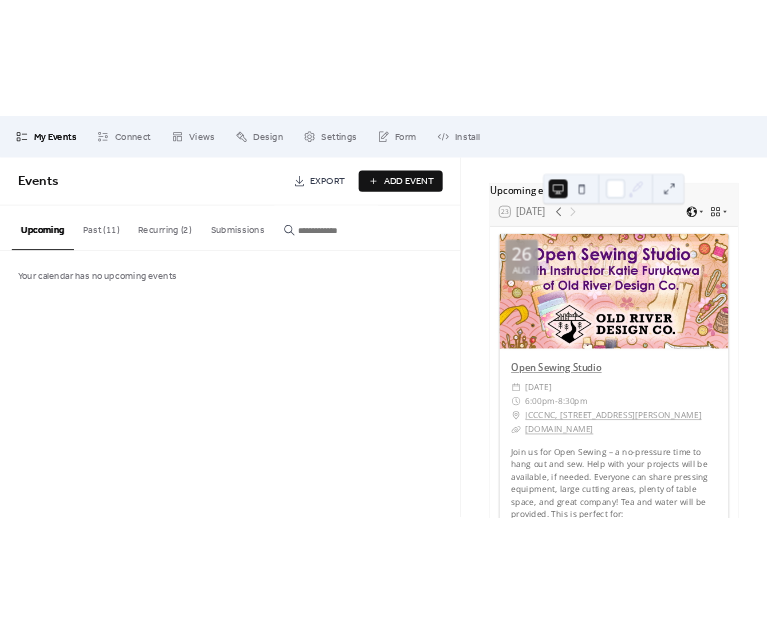 scroll, scrollTop: 100, scrollLeft: 0, axis: vertical 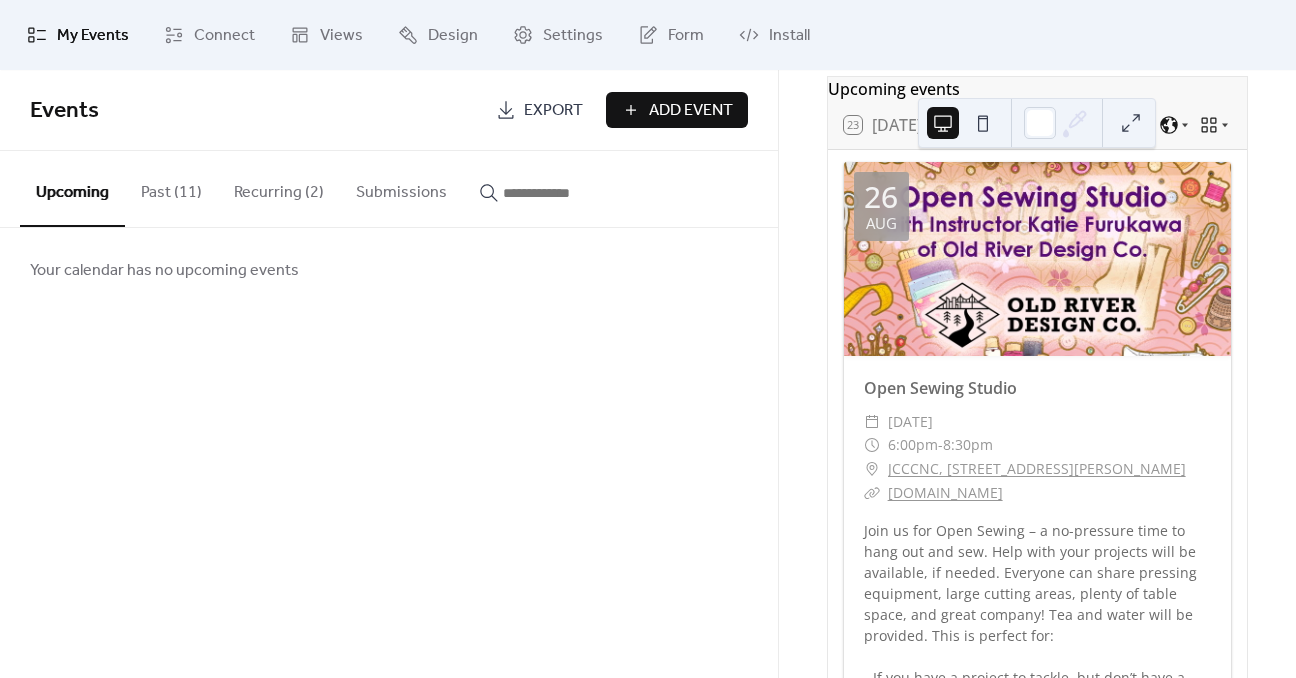 click on "Past (11)" at bounding box center (171, 188) 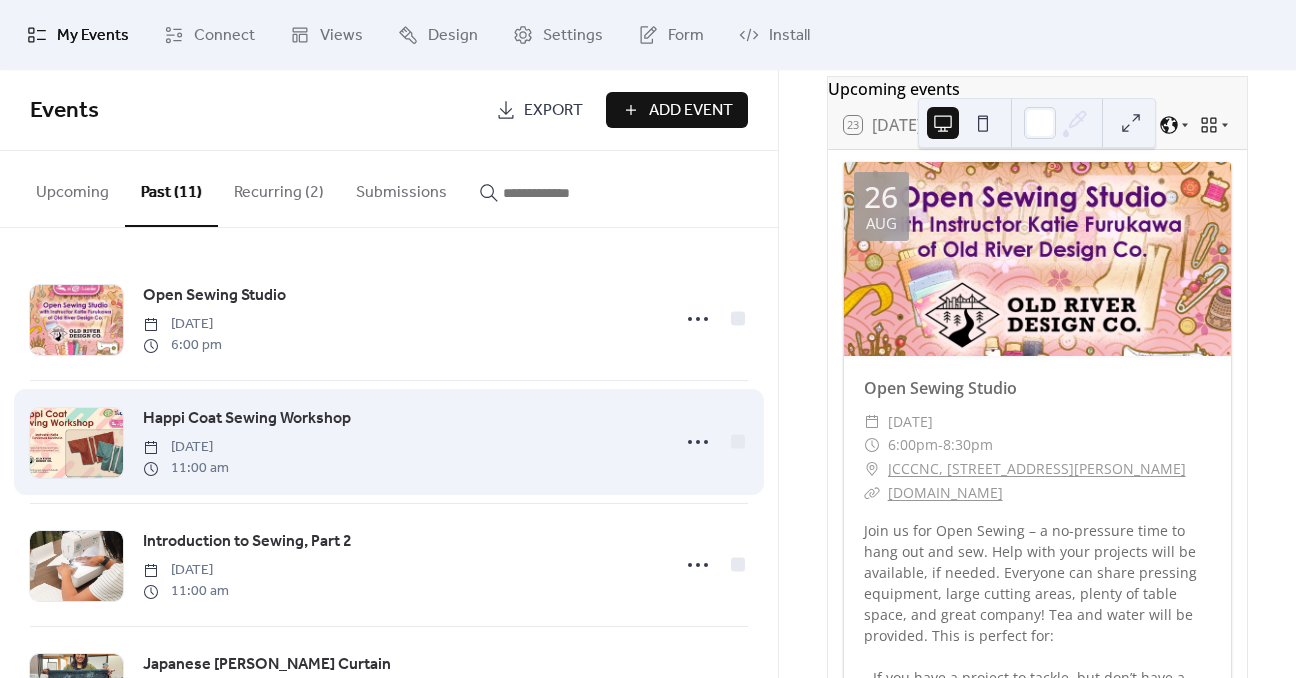 click on "Happi Coat Sewing Workshop [DATE] 11:00 am" at bounding box center [400, 442] 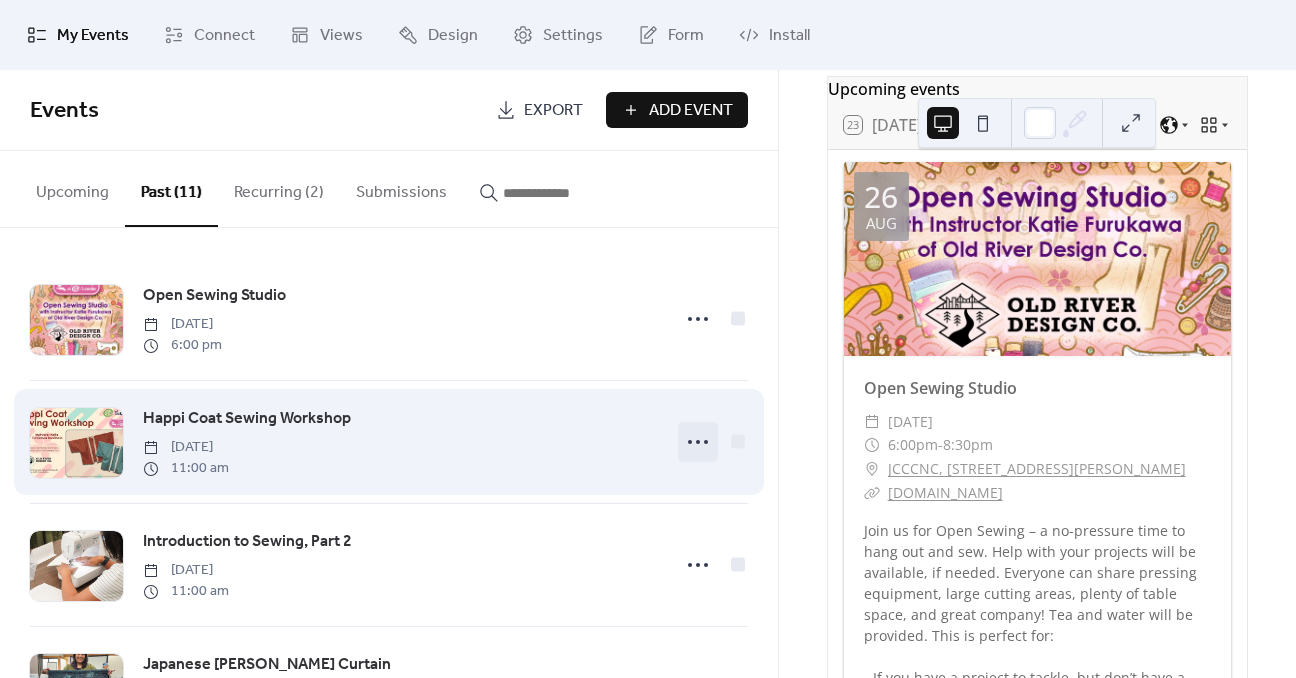 click 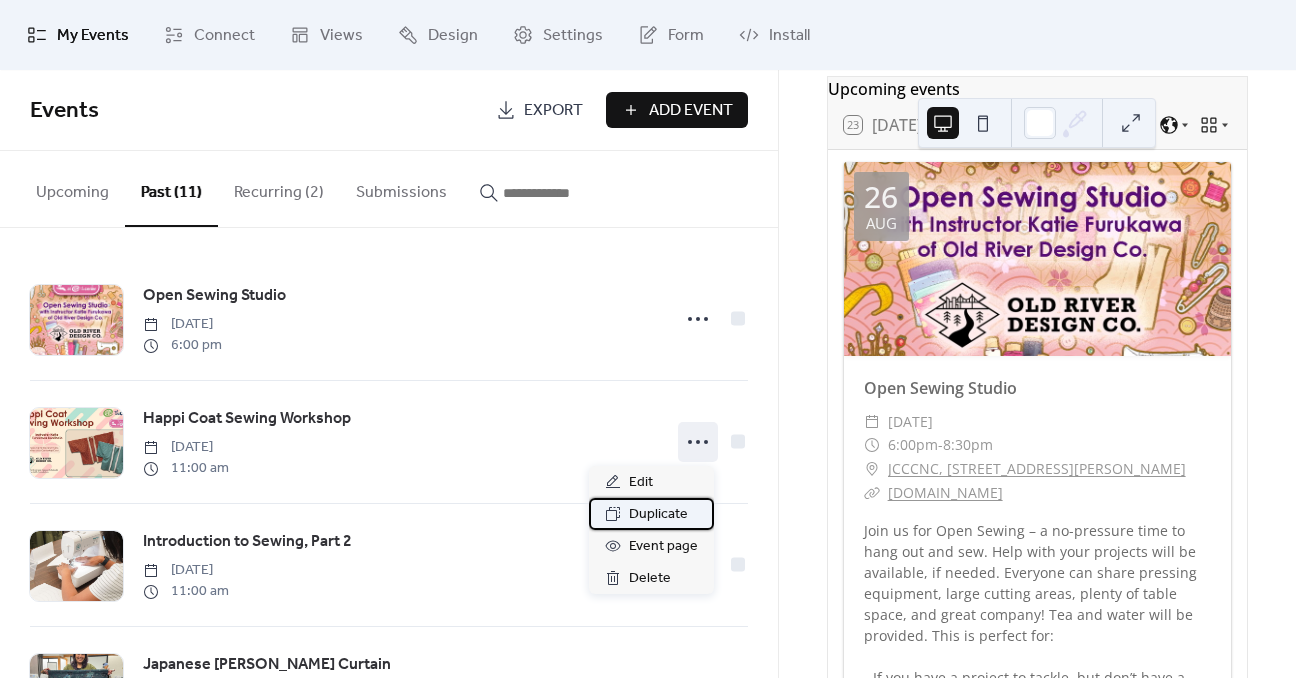 click on "Duplicate" at bounding box center [658, 515] 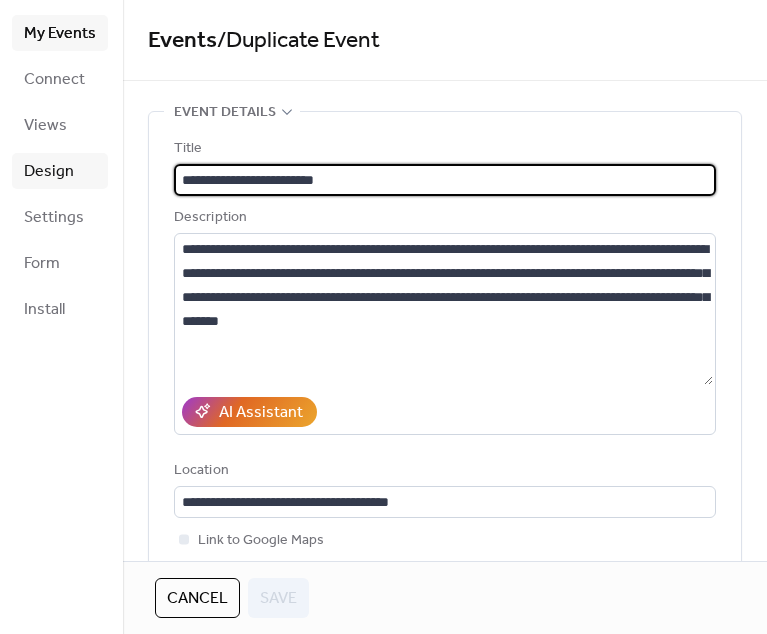 drag, startPoint x: 384, startPoint y: 174, endPoint x: 74, endPoint y: 153, distance: 310.71048 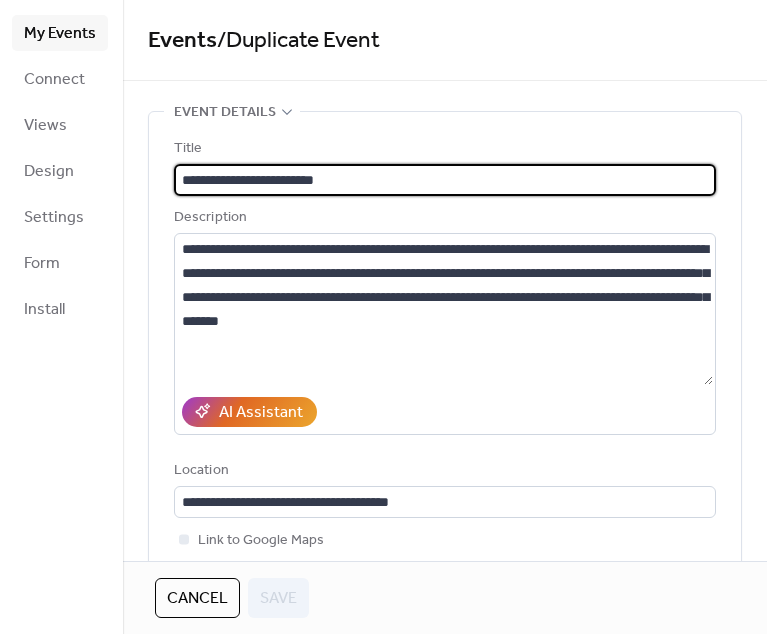 click on "**********" at bounding box center [445, 180] 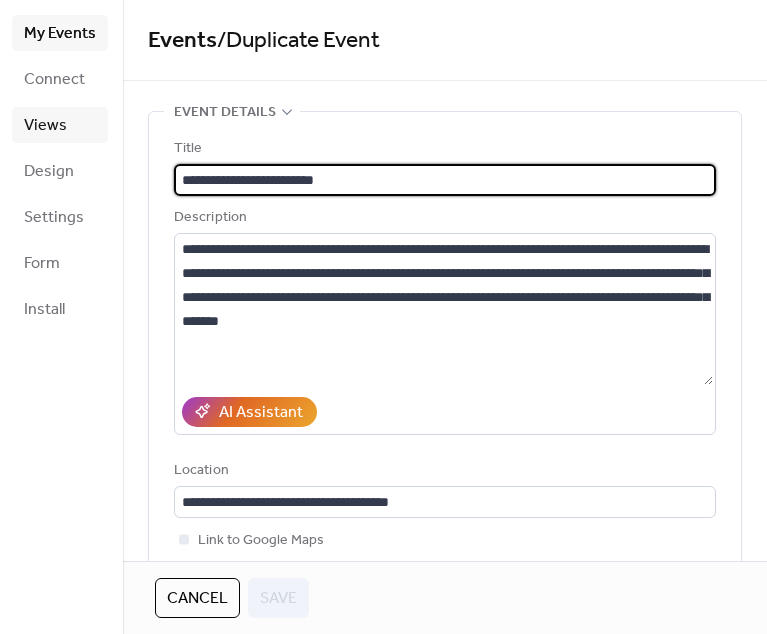 drag, startPoint x: 252, startPoint y: 178, endPoint x: 49, endPoint y: 122, distance: 210.58252 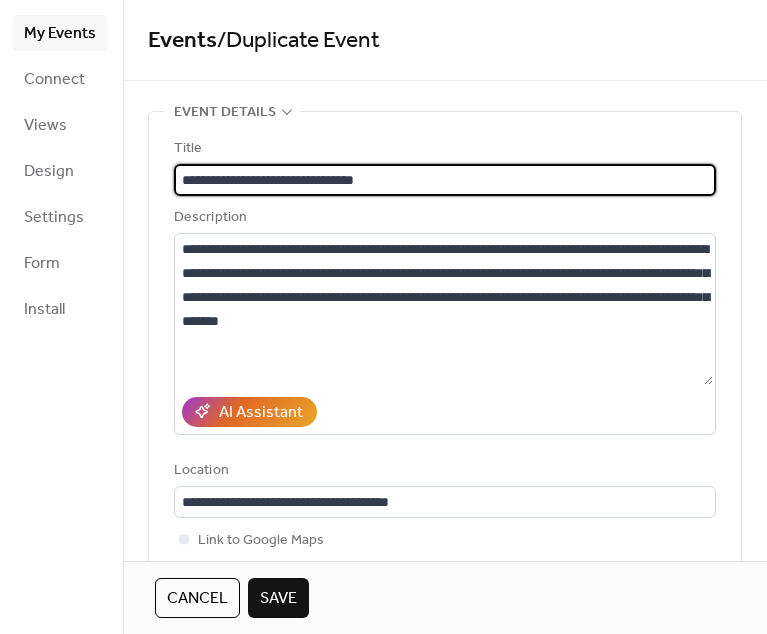type on "**********" 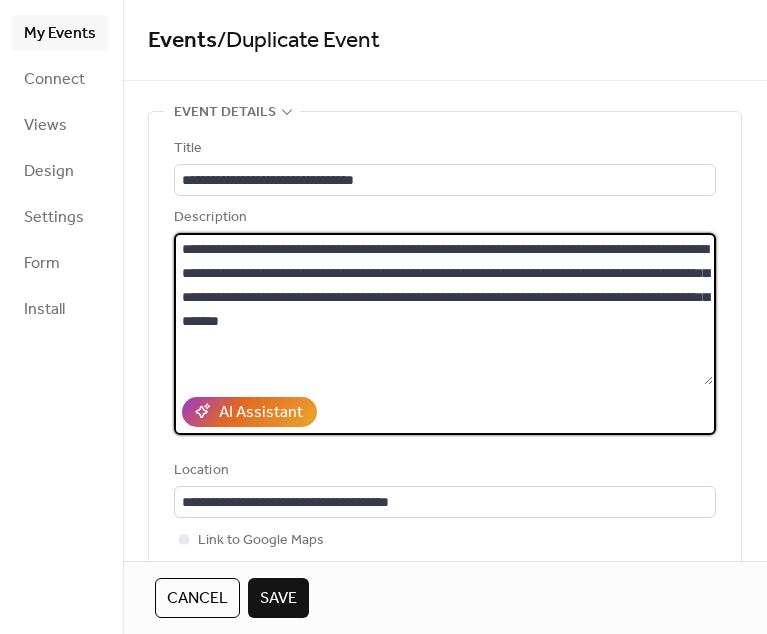 drag, startPoint x: 451, startPoint y: 305, endPoint x: 112, endPoint y: 222, distance: 349.0129 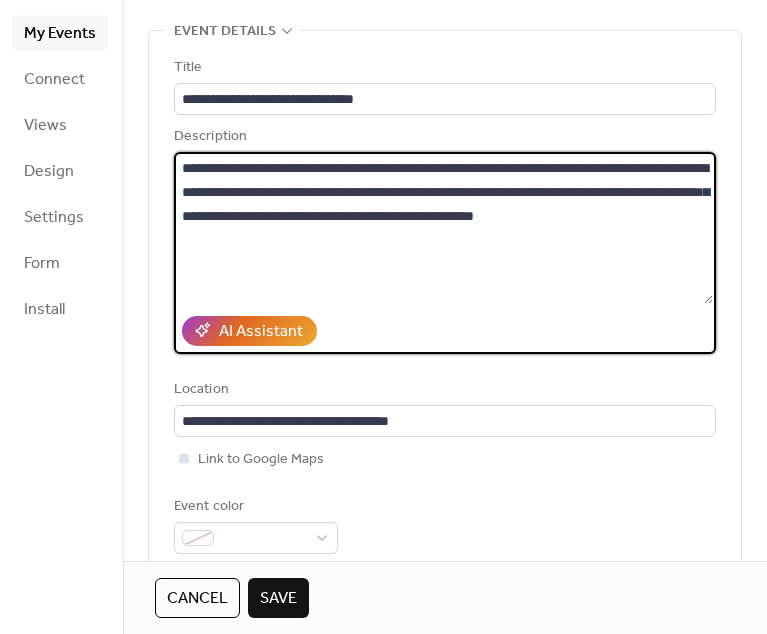 scroll, scrollTop: 200, scrollLeft: 0, axis: vertical 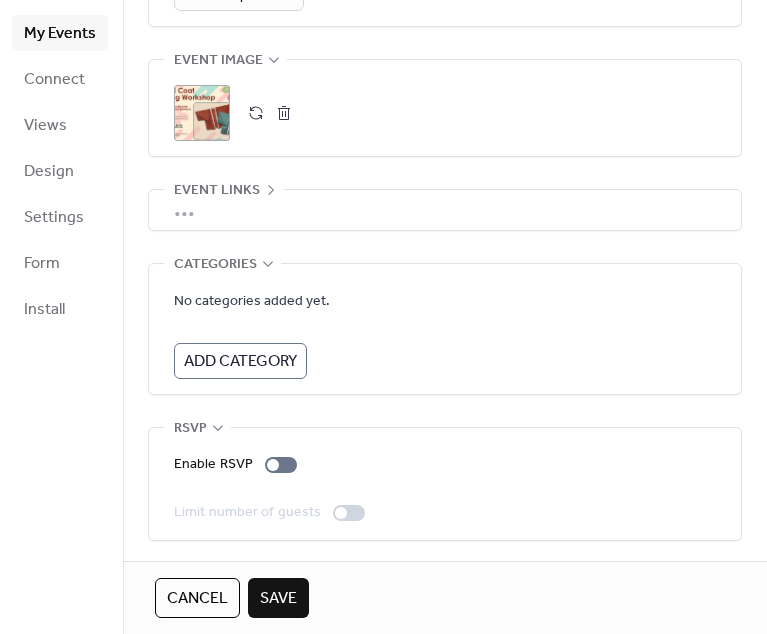 type on "**********" 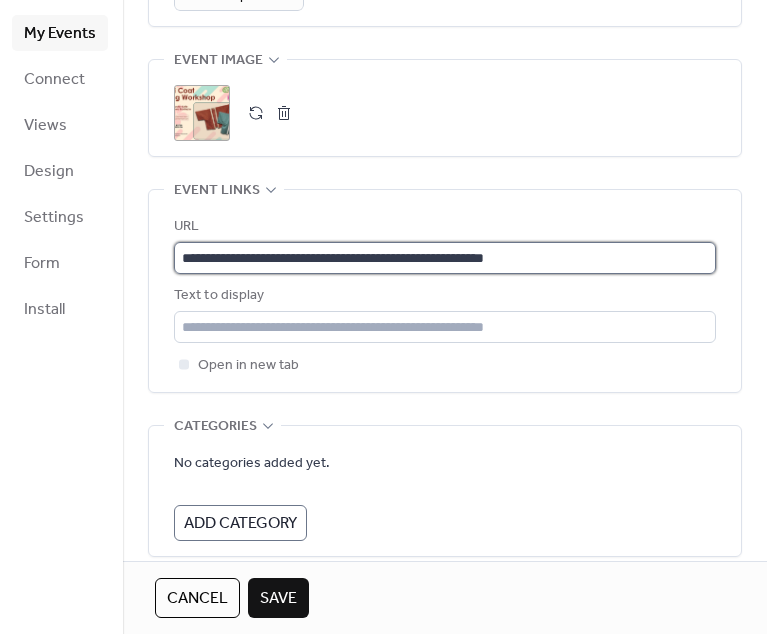 click on "**********" at bounding box center (445, 258) 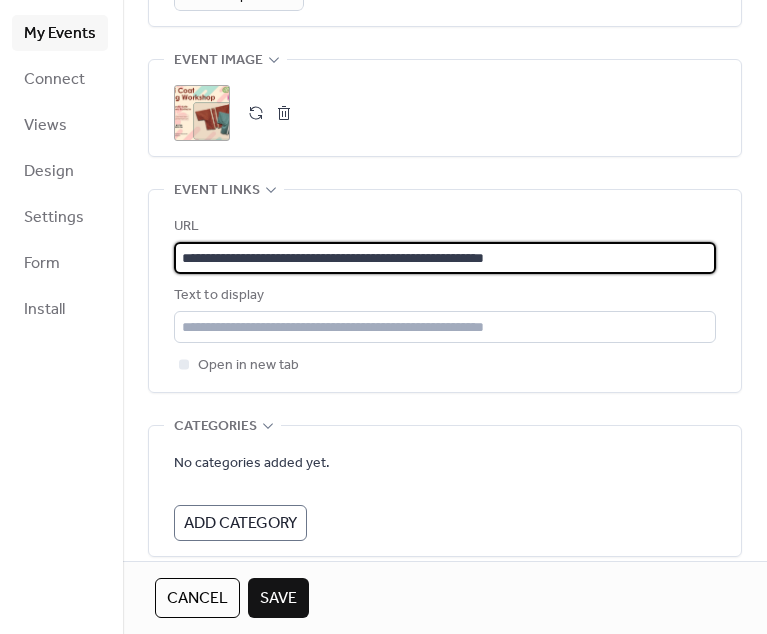 click on "**********" at bounding box center [445, 258] 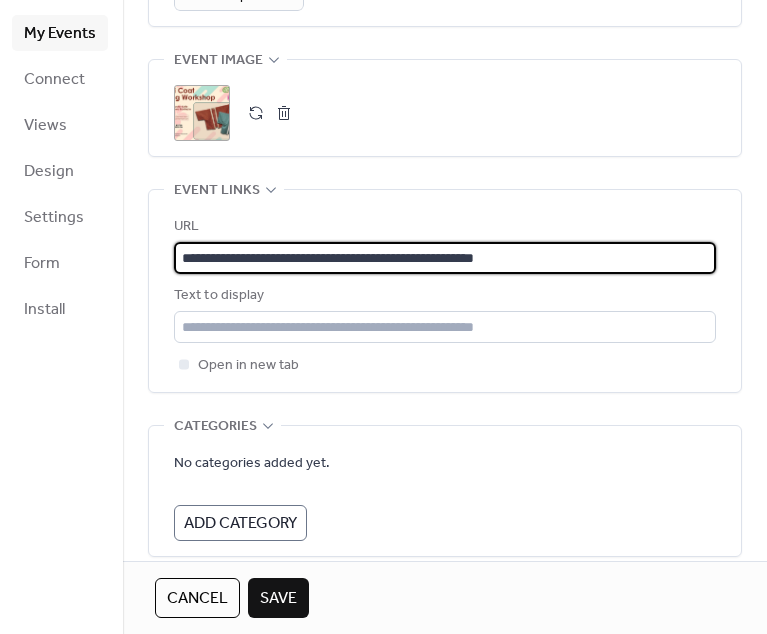 type on "**********" 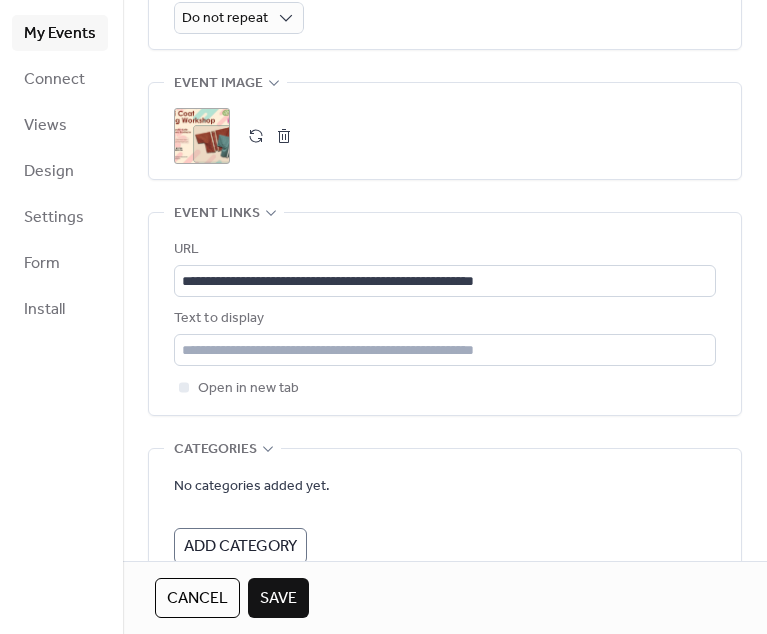 scroll, scrollTop: 783, scrollLeft: 0, axis: vertical 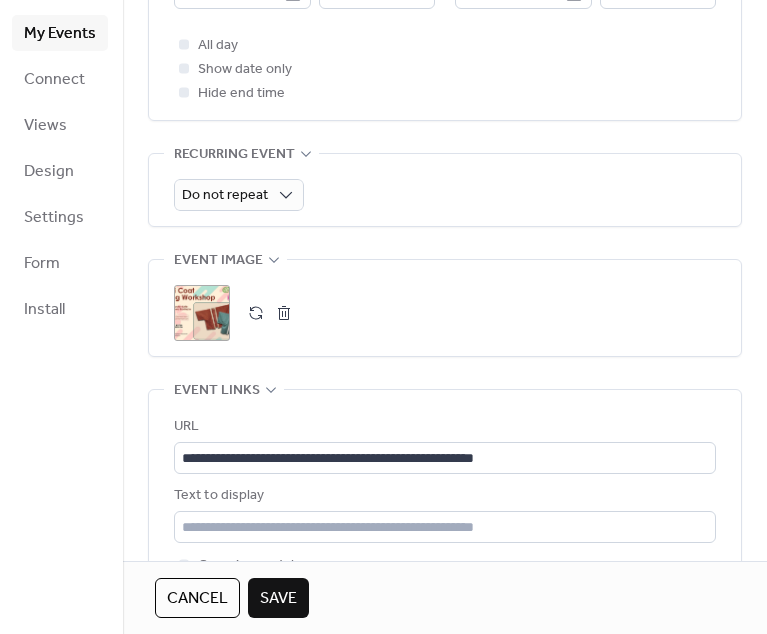 click at bounding box center [284, 313] 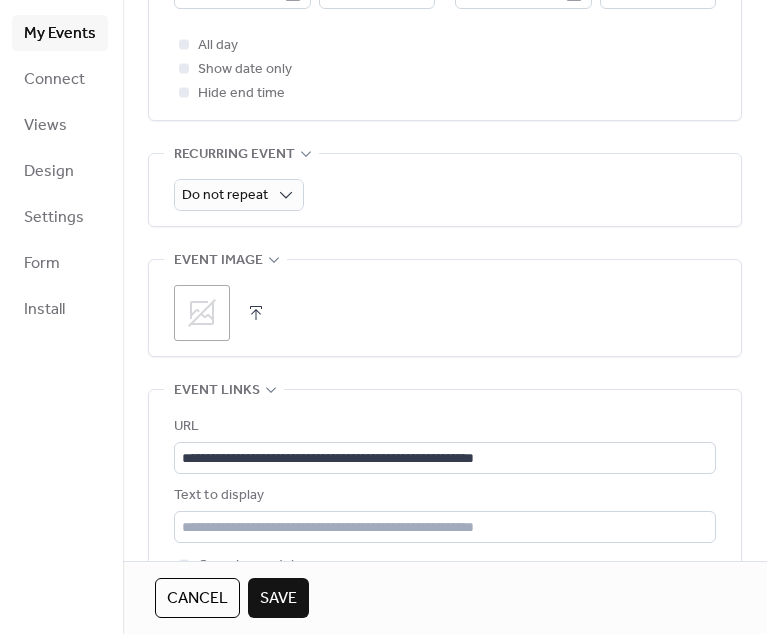 click at bounding box center (256, 313) 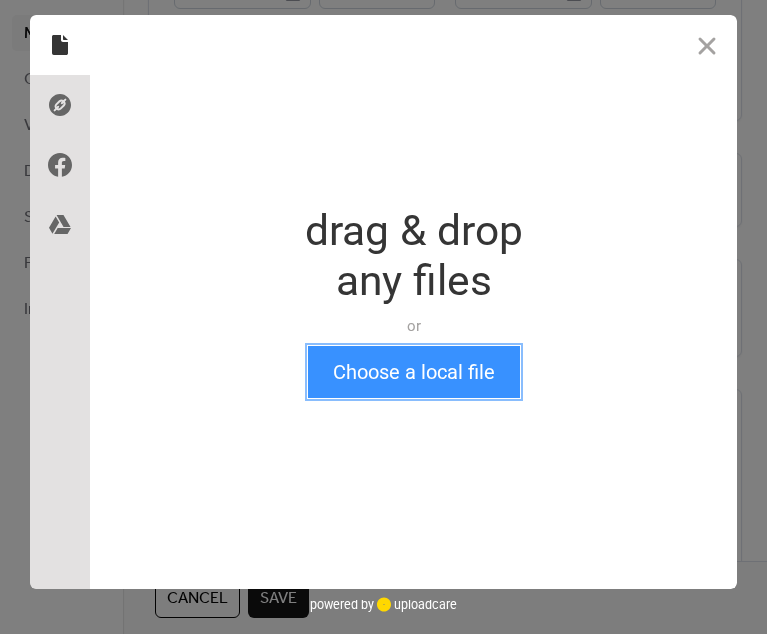 click on "Choose a local file" at bounding box center (414, 372) 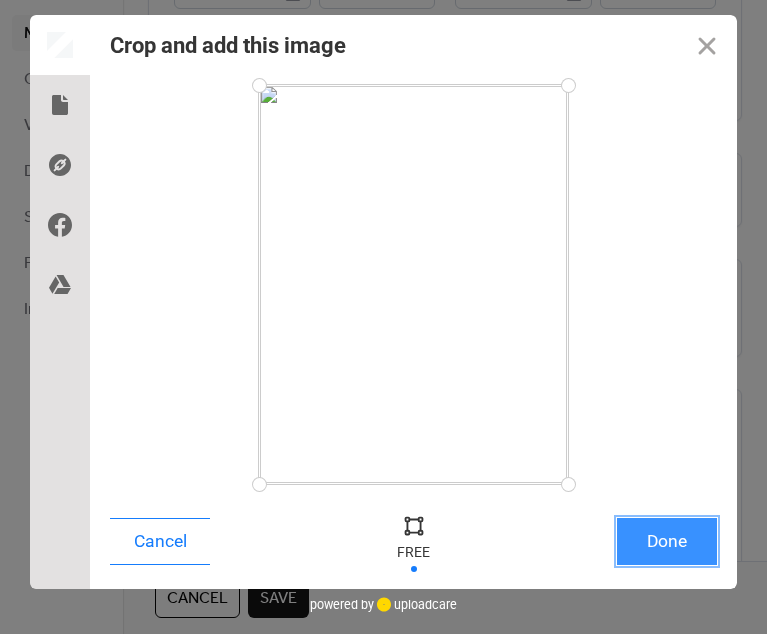 click on "Done" at bounding box center (667, 541) 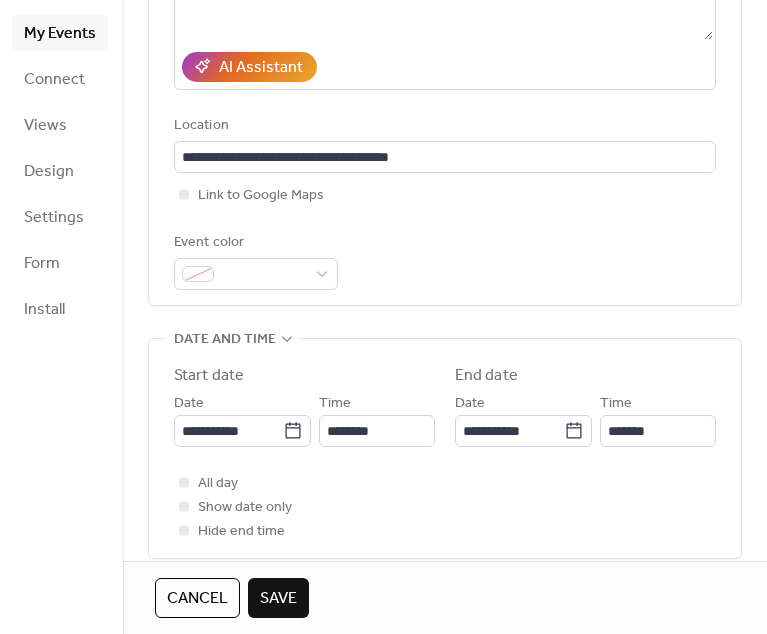 scroll, scrollTop: 0, scrollLeft: 0, axis: both 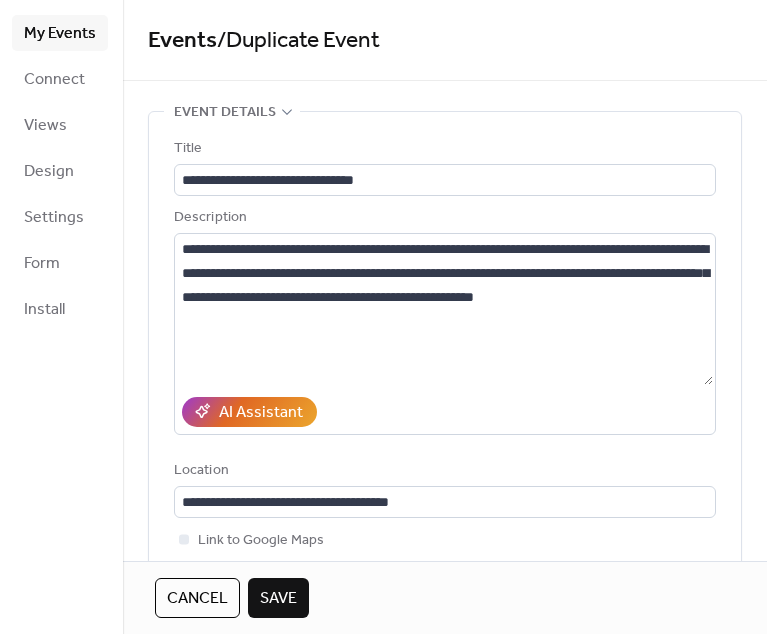 click on "Save" at bounding box center [278, 599] 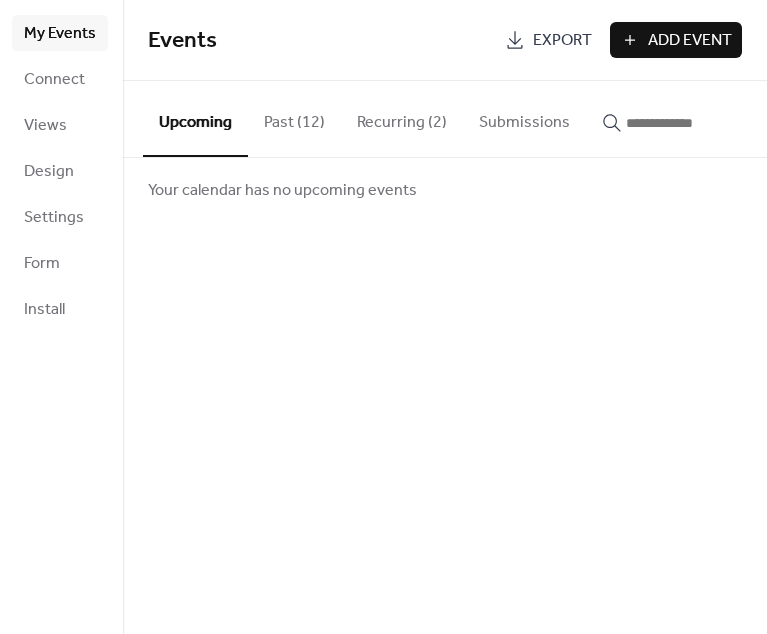 click on "Events Export Add Event Upcoming Past (12) Recurring (2) Submissions Your calendar has no upcoming events Cancel" at bounding box center [445, 317] 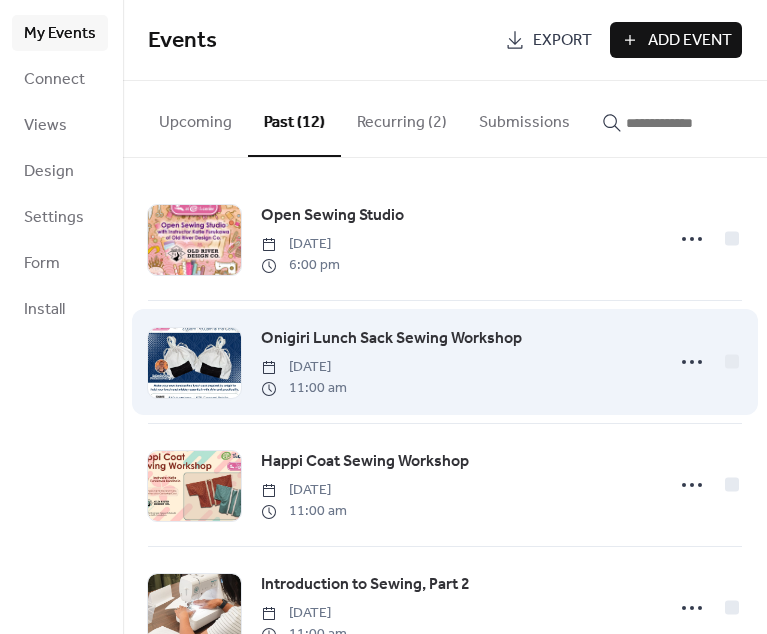 click on "Onigiri Lunch Sack Sewing Workshop" at bounding box center (391, 339) 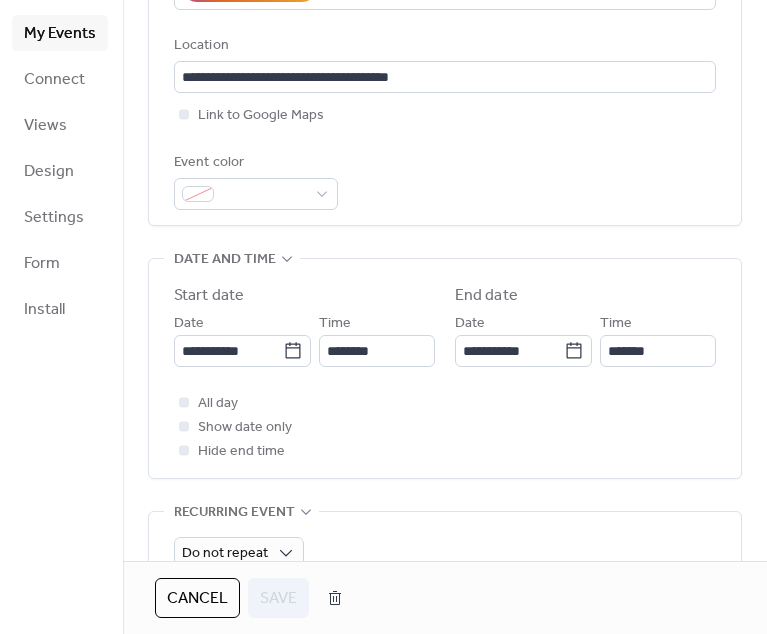 scroll, scrollTop: 500, scrollLeft: 0, axis: vertical 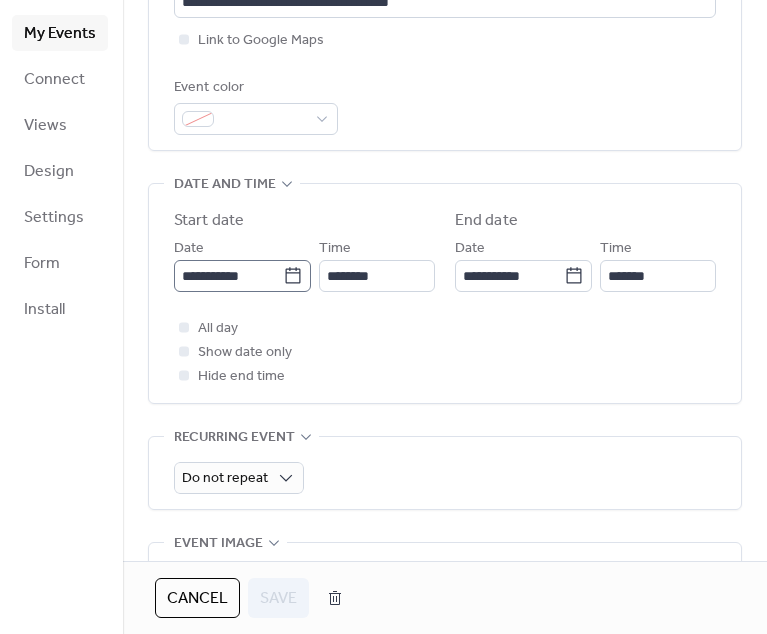 click 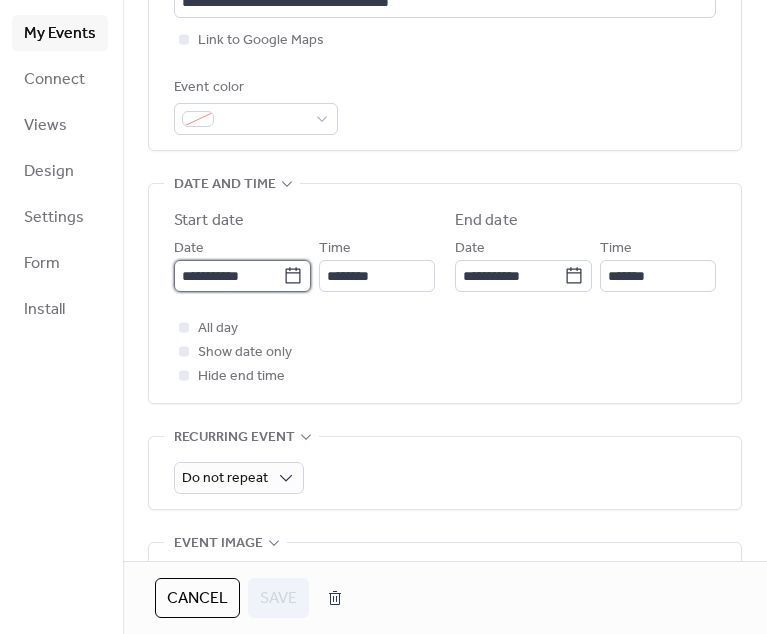 click on "**********" at bounding box center (228, 276) 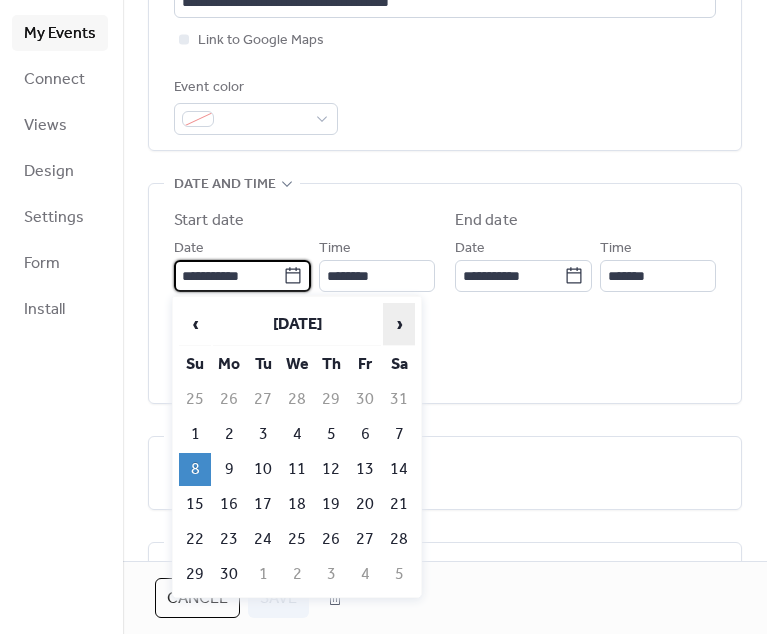 click on "›" at bounding box center [399, 324] 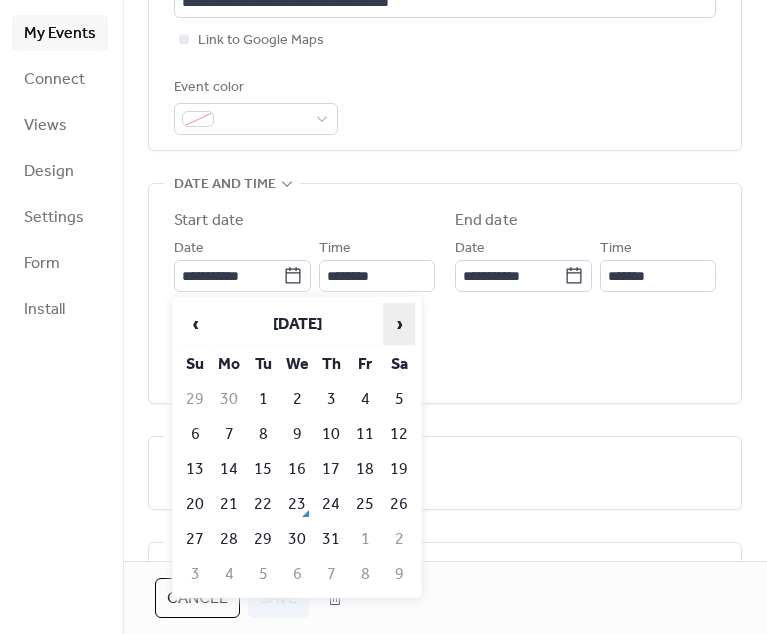click on "›" at bounding box center [399, 324] 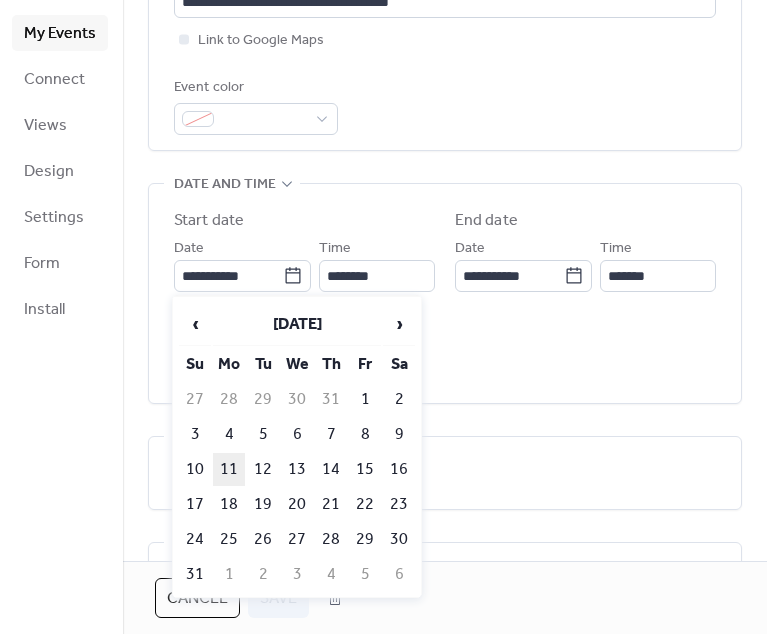 click on "11" at bounding box center [229, 469] 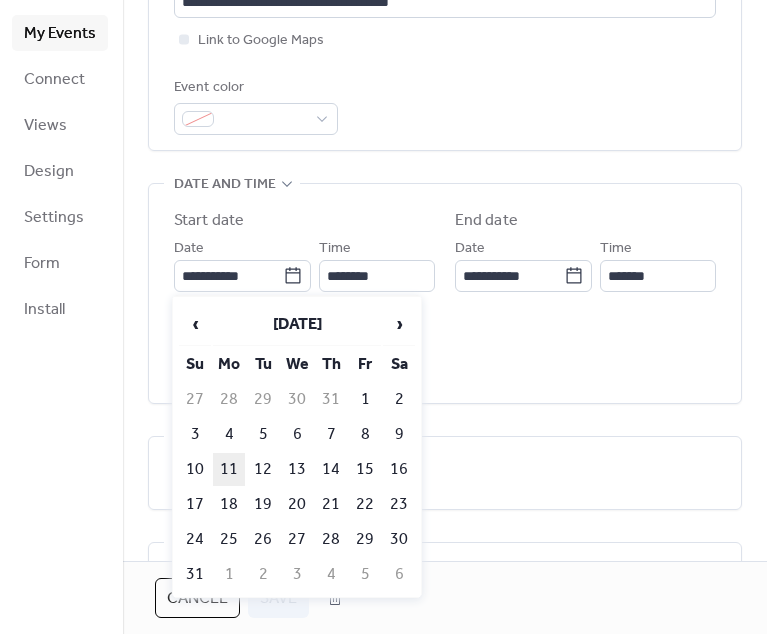 type on "**********" 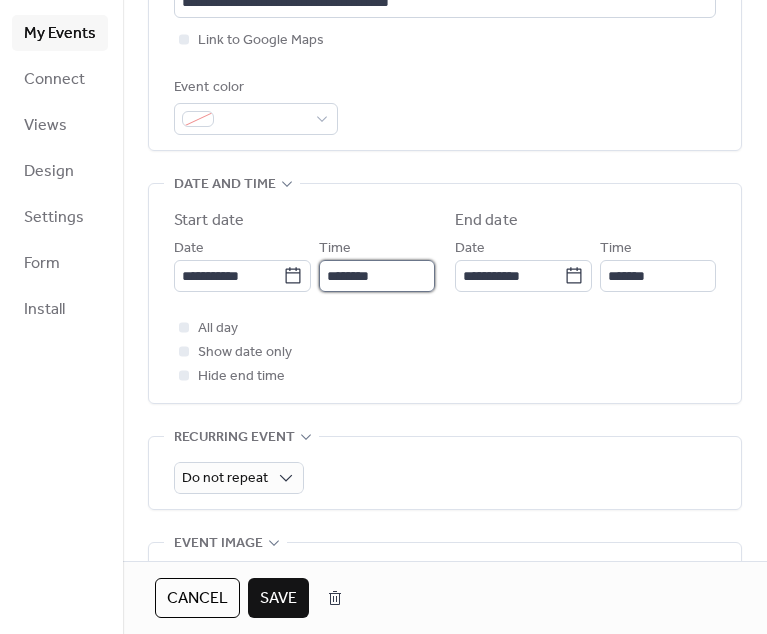 click on "********" at bounding box center [377, 276] 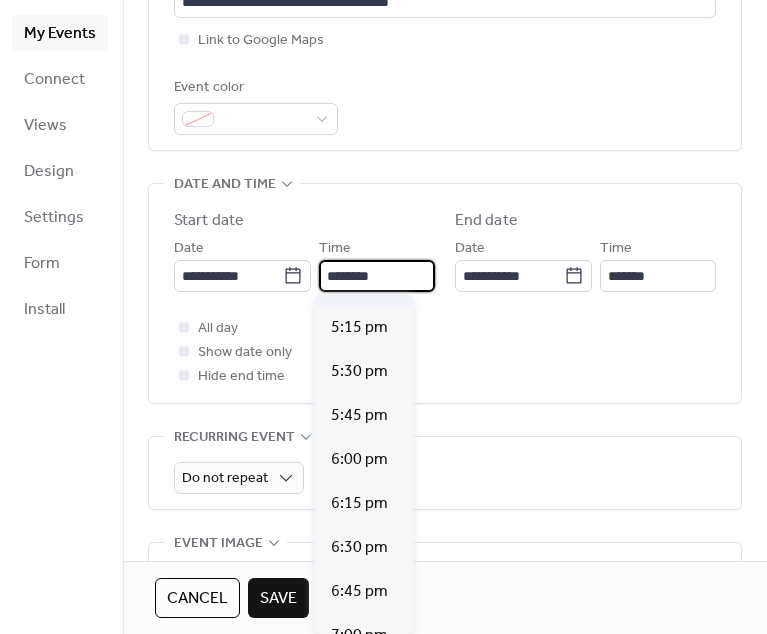 scroll, scrollTop: 3036, scrollLeft: 0, axis: vertical 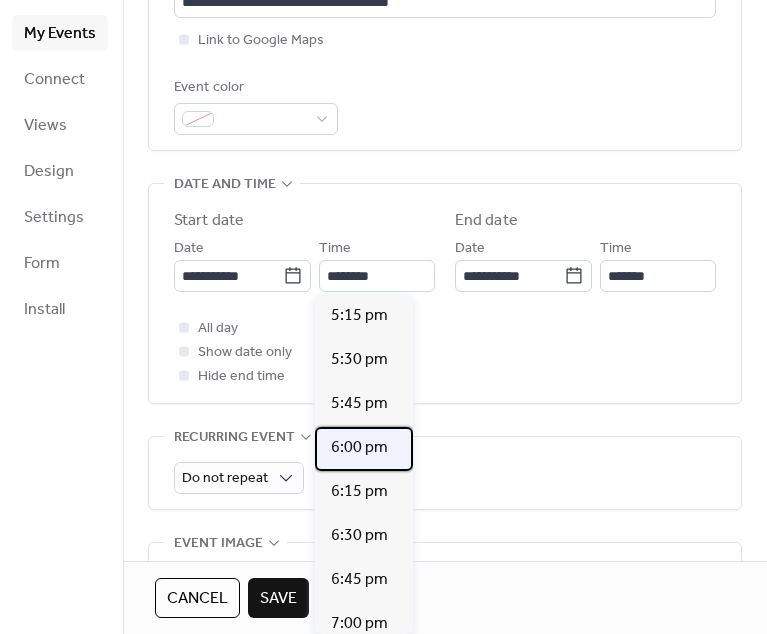 click on "6:00 pm" at bounding box center [359, 448] 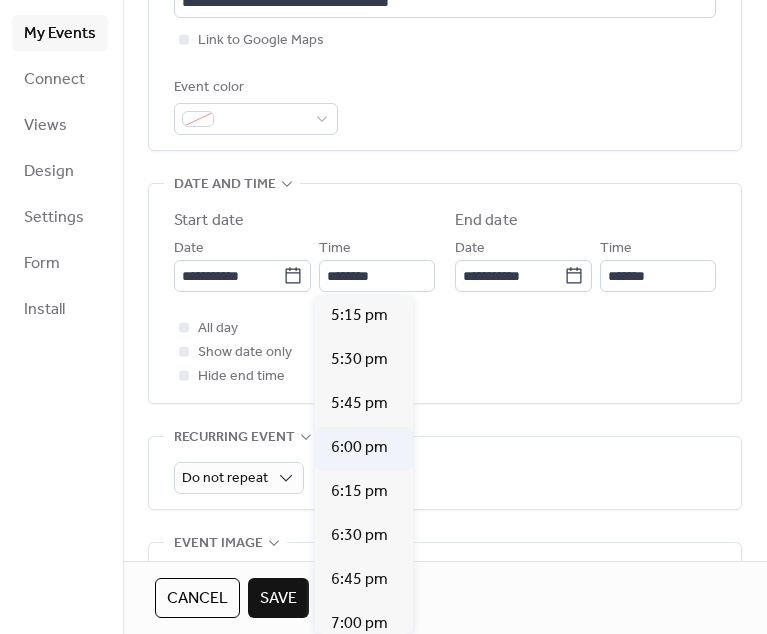 type on "*******" 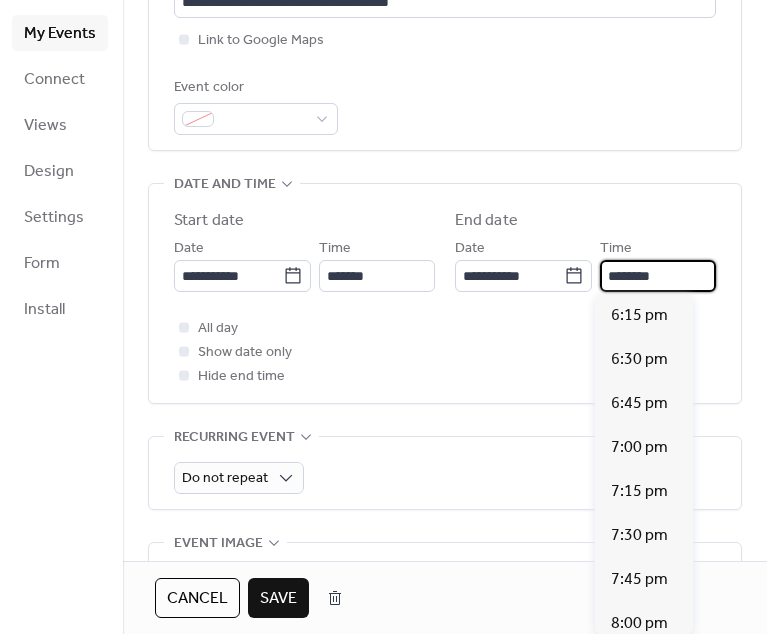click on "********" at bounding box center [658, 276] 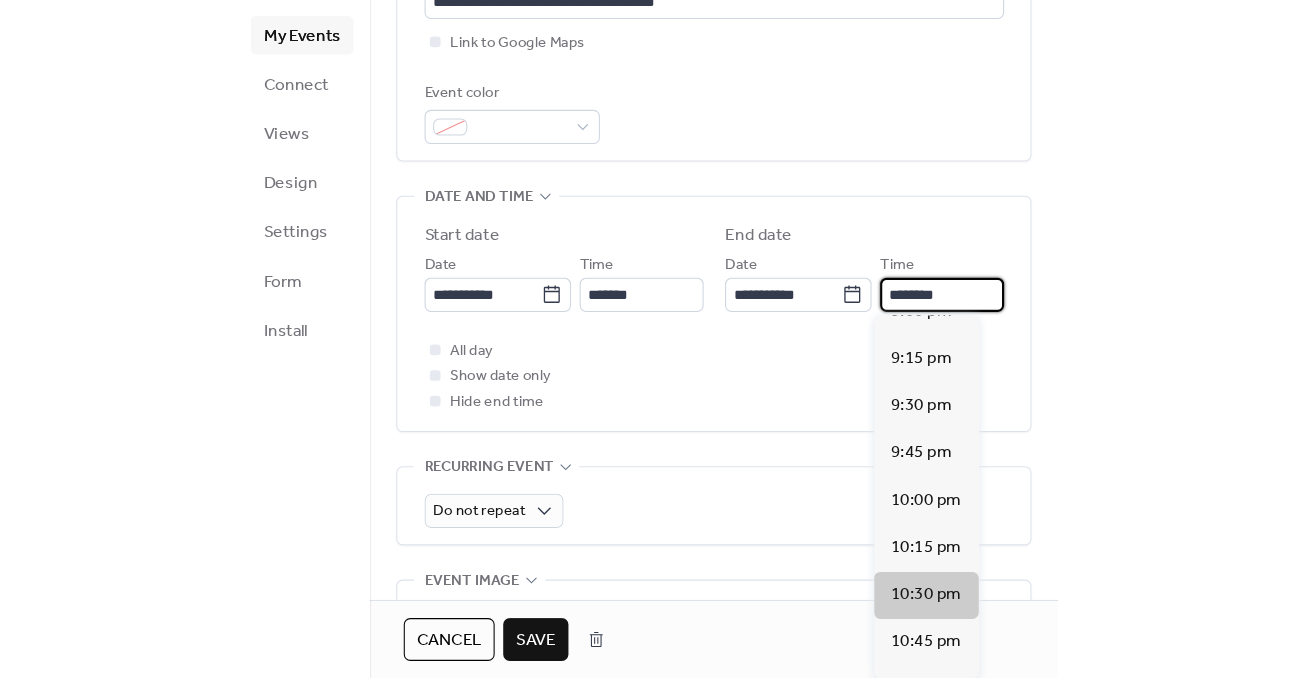 scroll, scrollTop: 472, scrollLeft: 0, axis: vertical 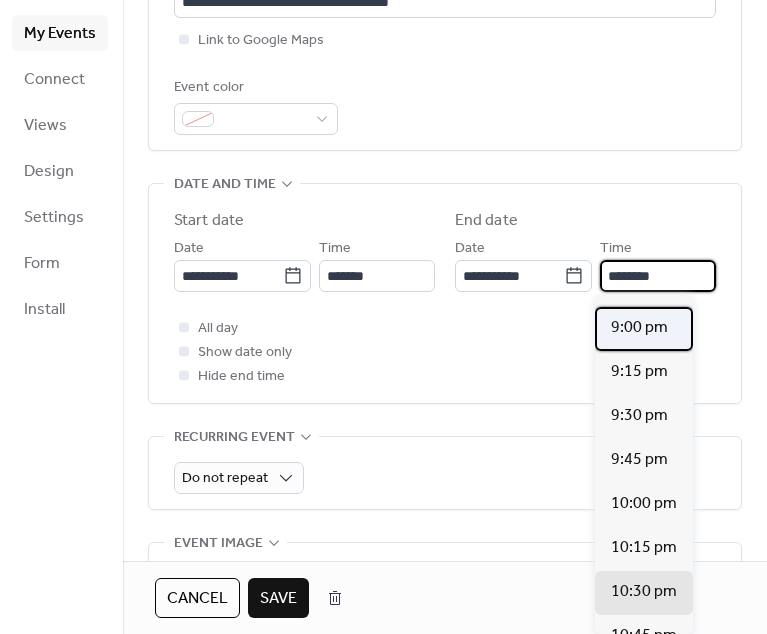 click on "9:00 pm" at bounding box center [639, 328] 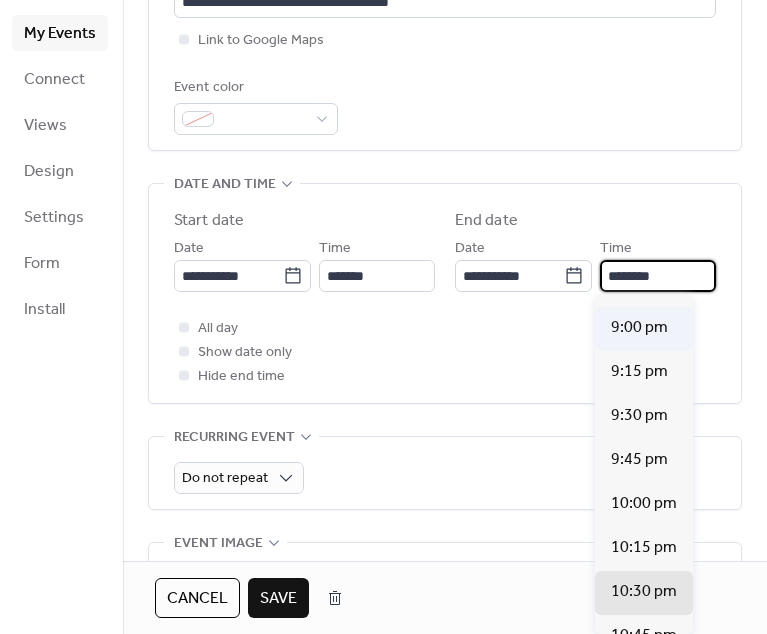 type on "*******" 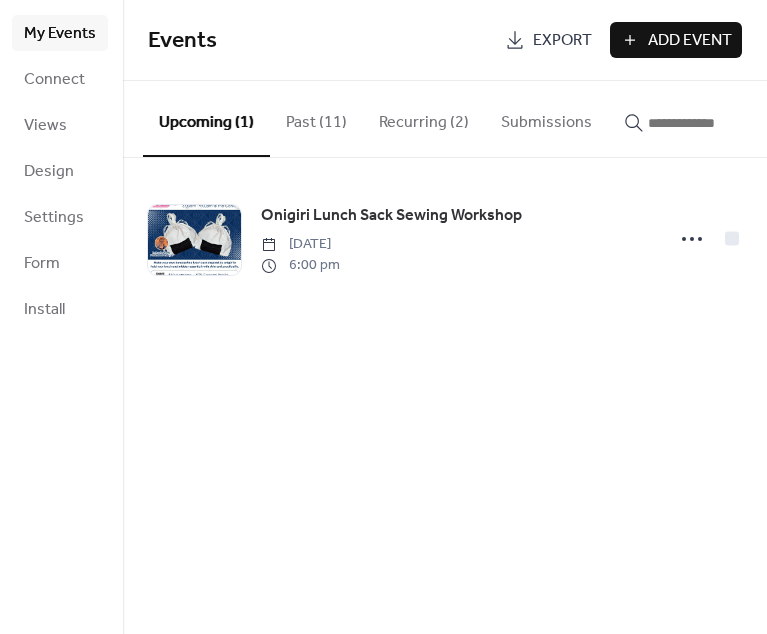 click on "Events Export Add Event Upcoming (1) Past (11) Recurring (2) Submissions Onigiri Lunch Sack Sewing Workshop [DATE] 6:00 pm Cancel" at bounding box center (445, 317) 